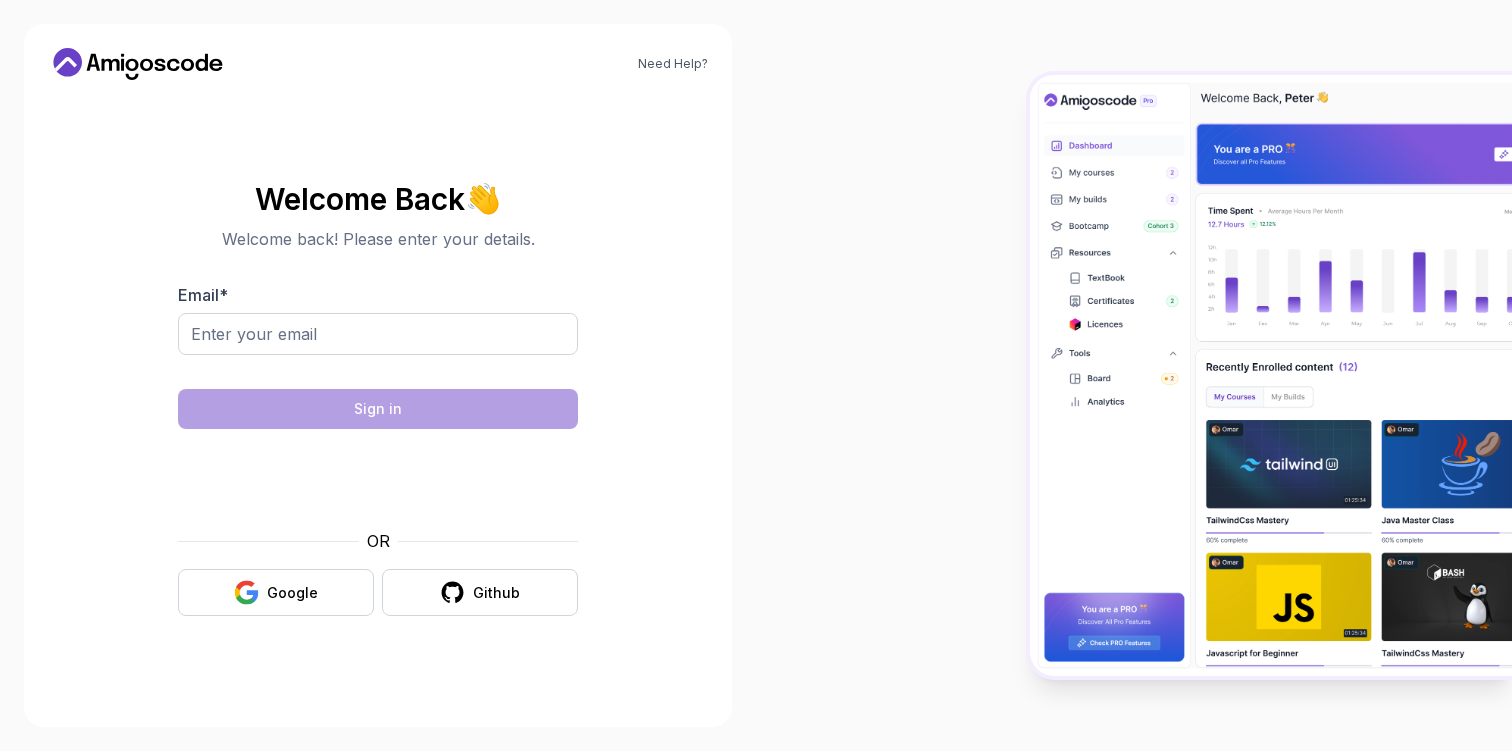 scroll, scrollTop: 0, scrollLeft: 0, axis: both 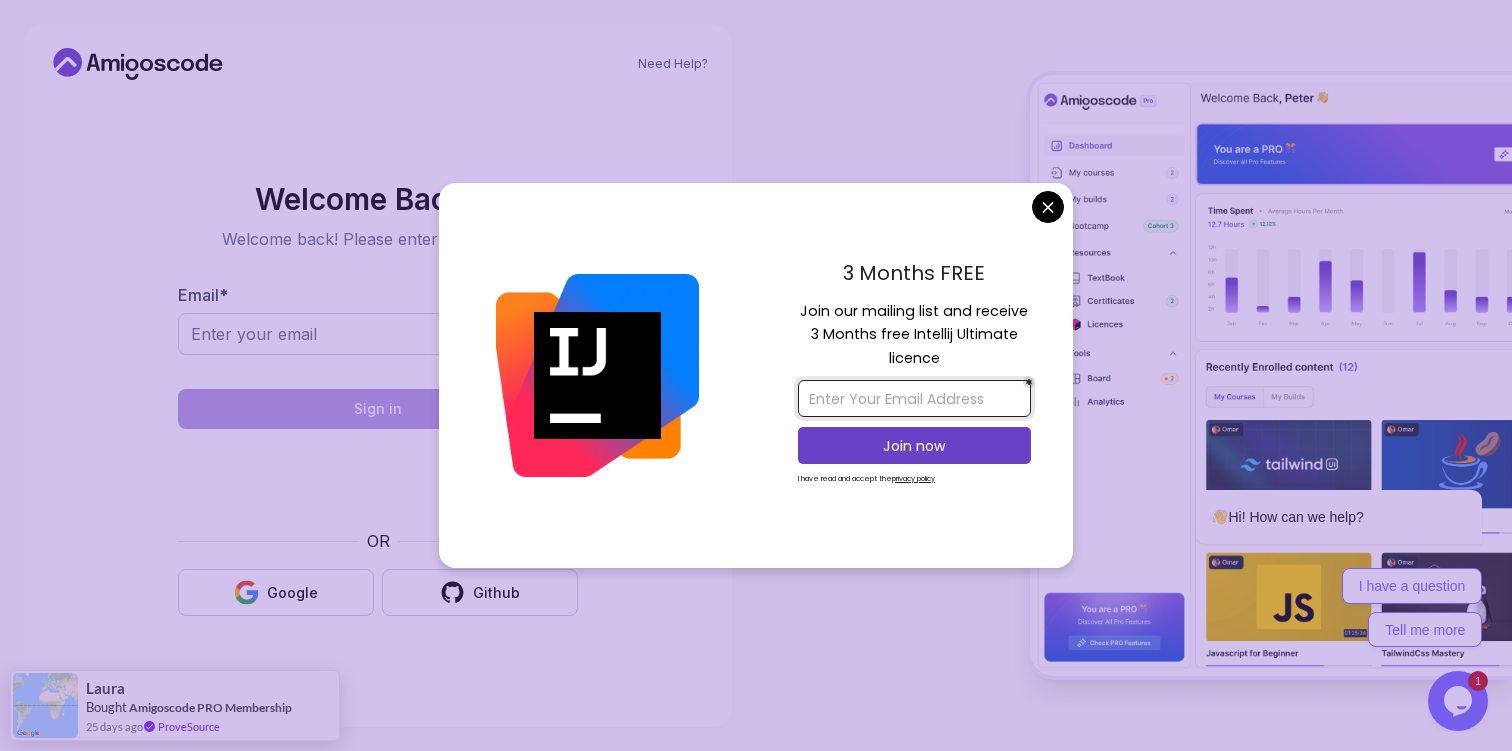 click at bounding box center [914, 398] 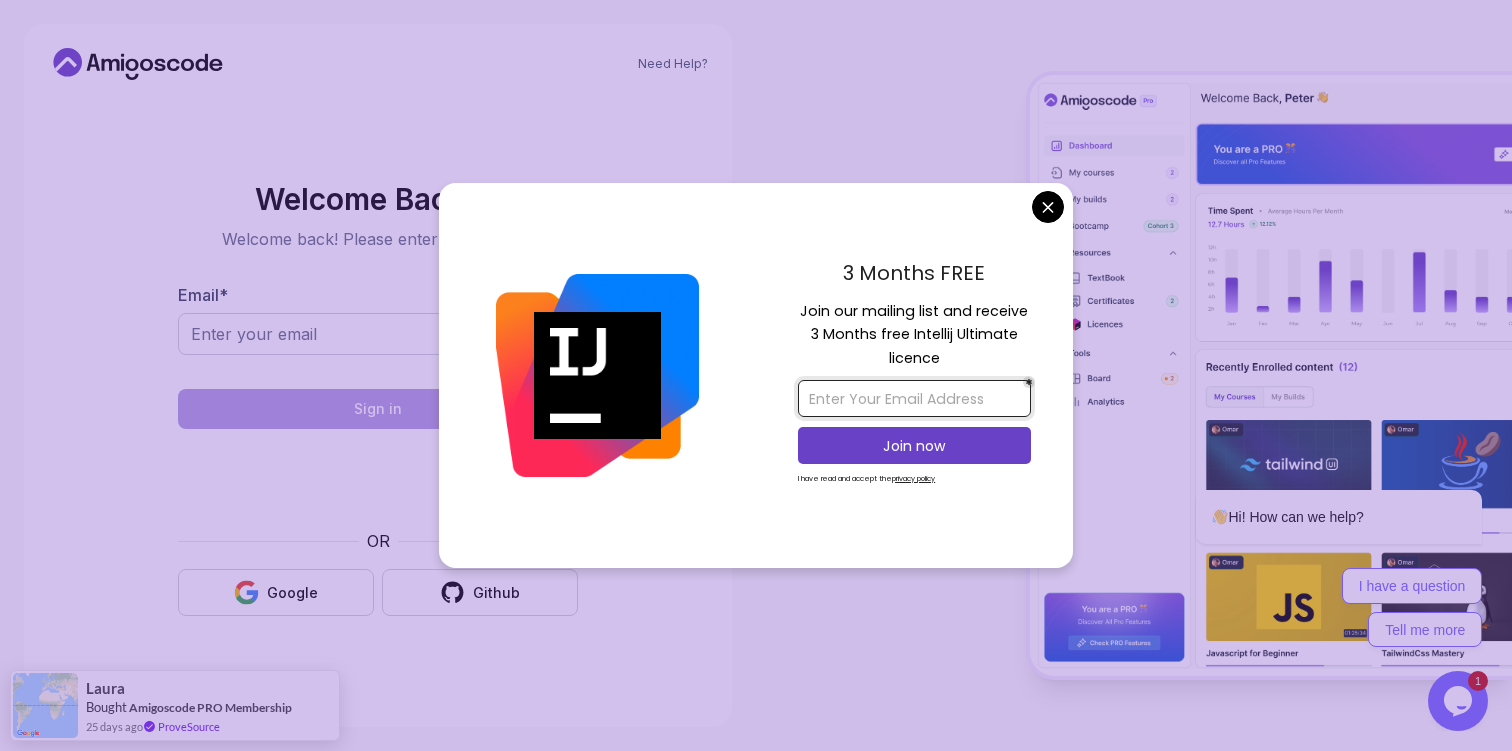 type on "carlosandres4020@gmail.com" 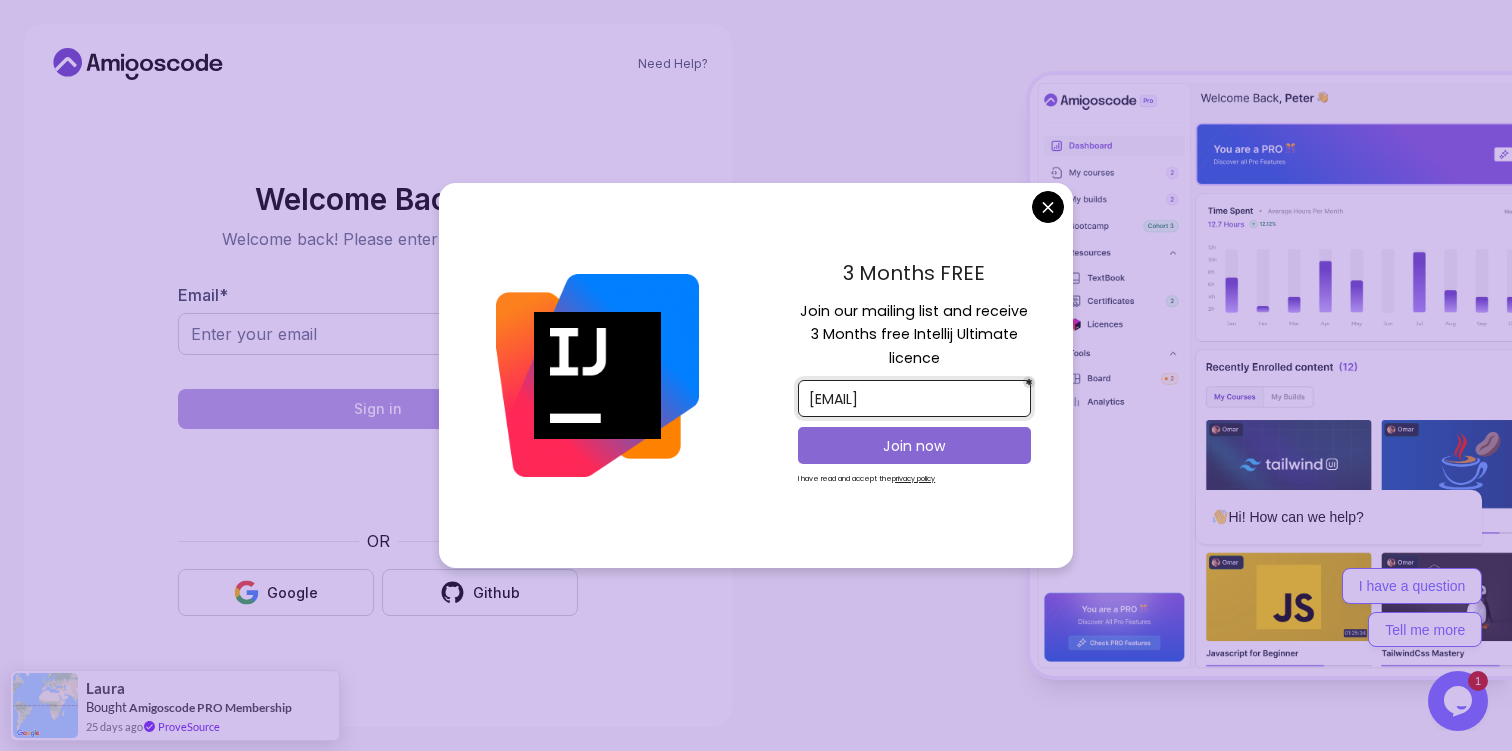 click on "Join now" at bounding box center [914, 446] 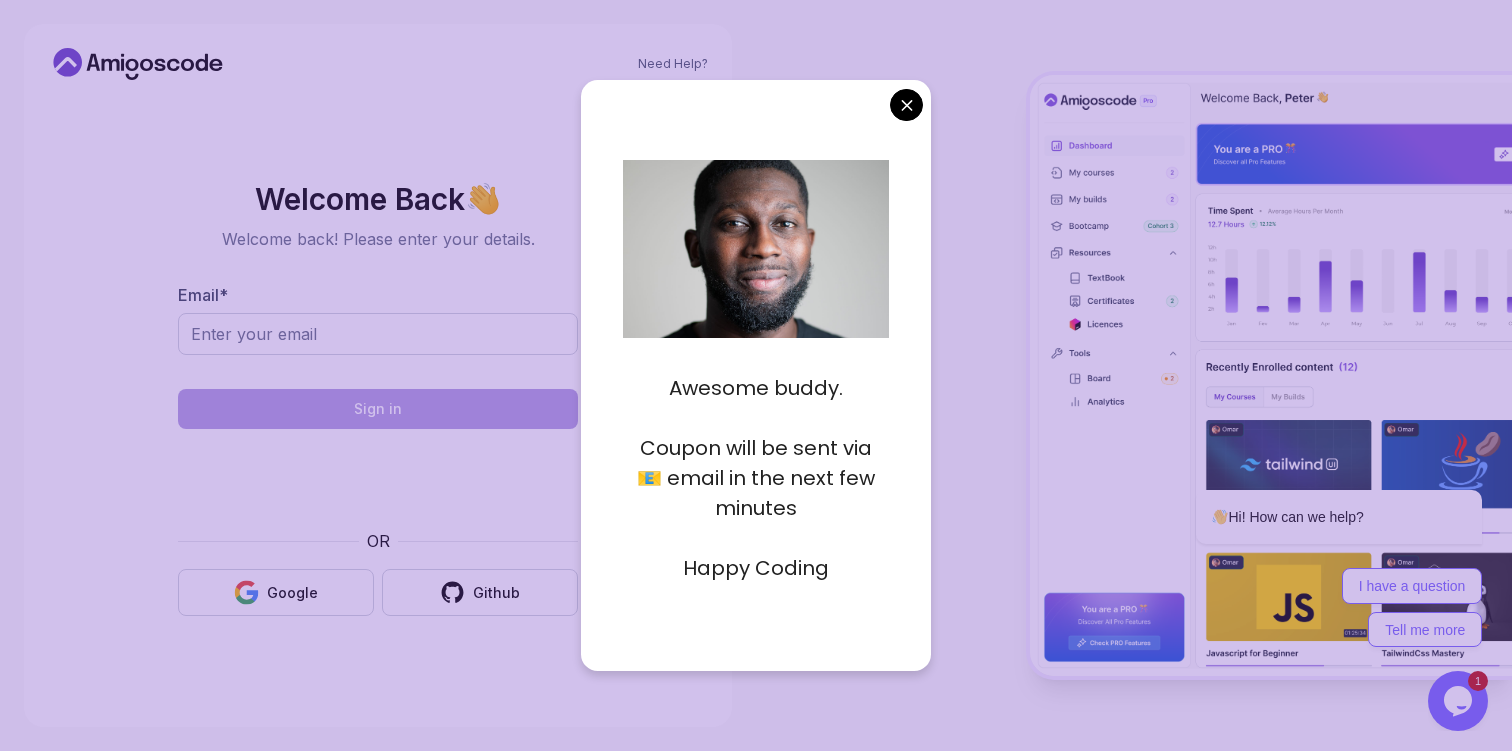 click on "Need Help? Welcome Back 👋 Welcome back! Please enter your details. Email * Sign in OR Google Github" at bounding box center [756, 375] 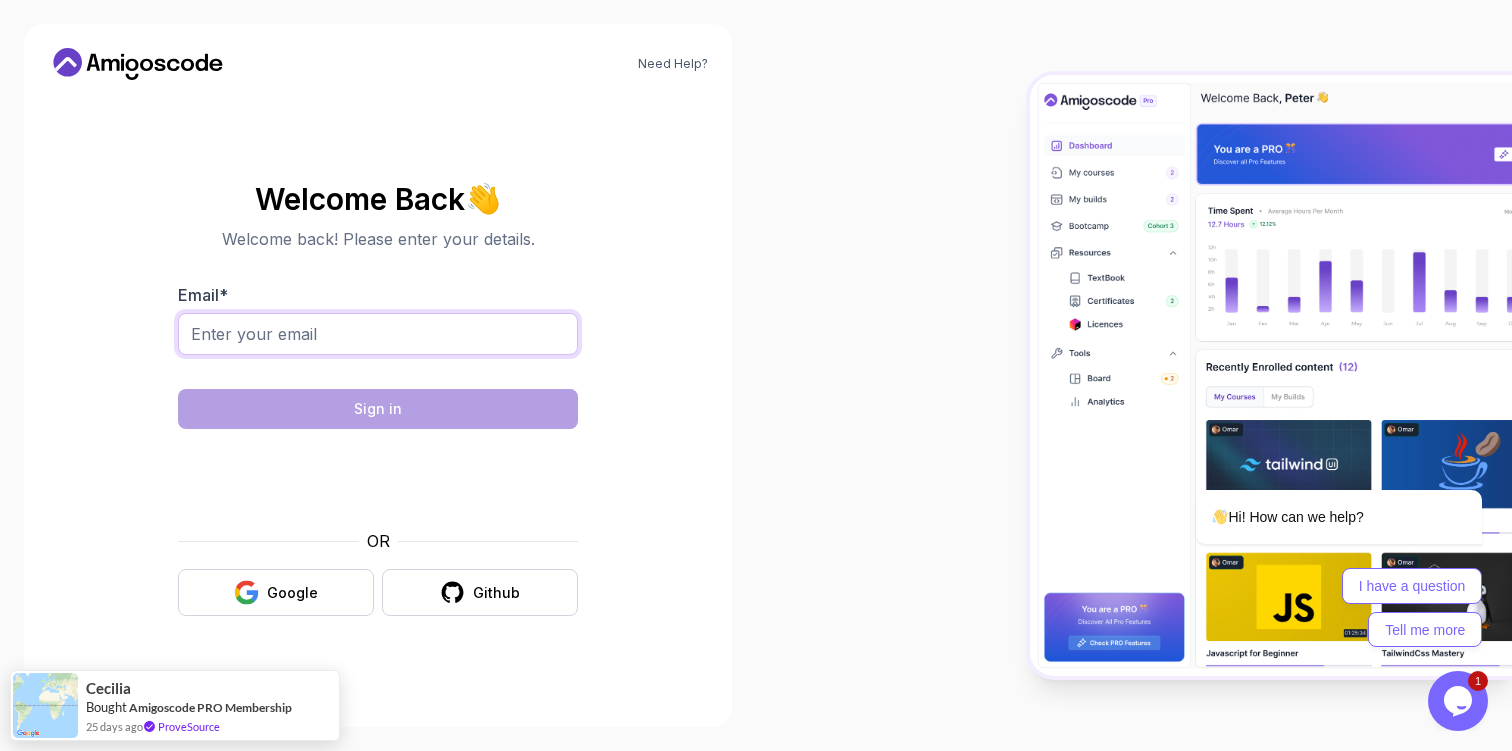 click on "Email *" at bounding box center [378, 334] 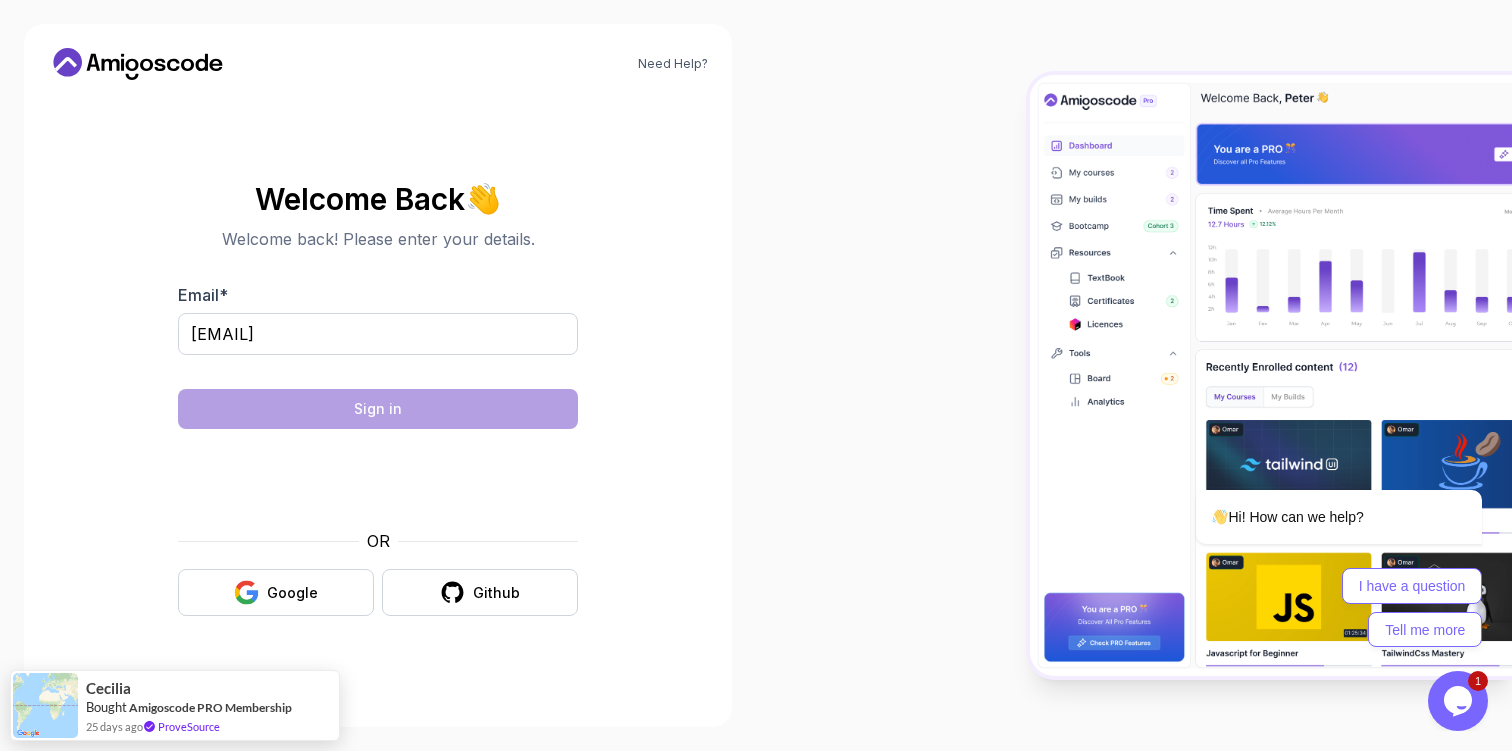 click on "Welcome Back 👋 Welcome back! Please enter your details. Email * carlosandres4020@gmail.com Sign in OR Google Github" at bounding box center [378, 399] 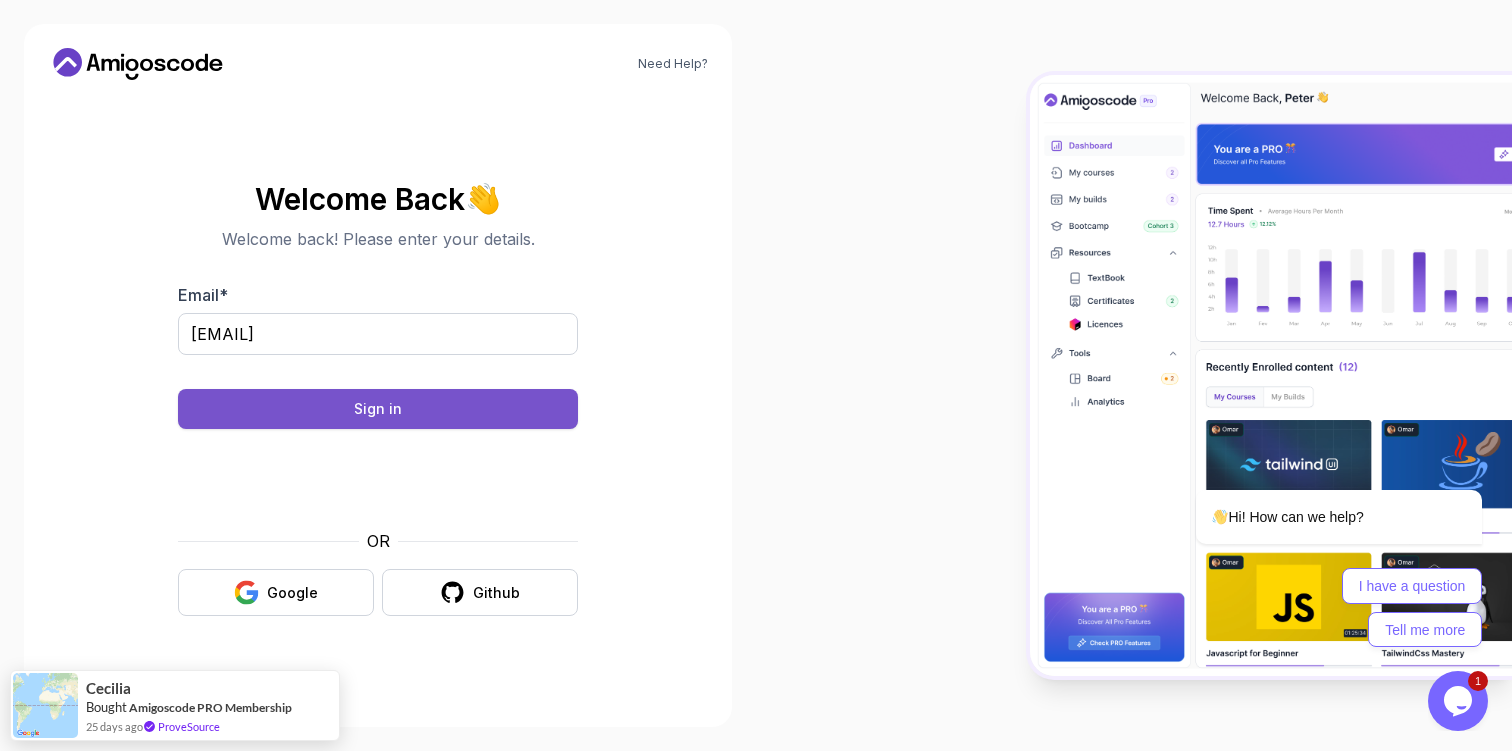click on "Sign in" at bounding box center [378, 409] 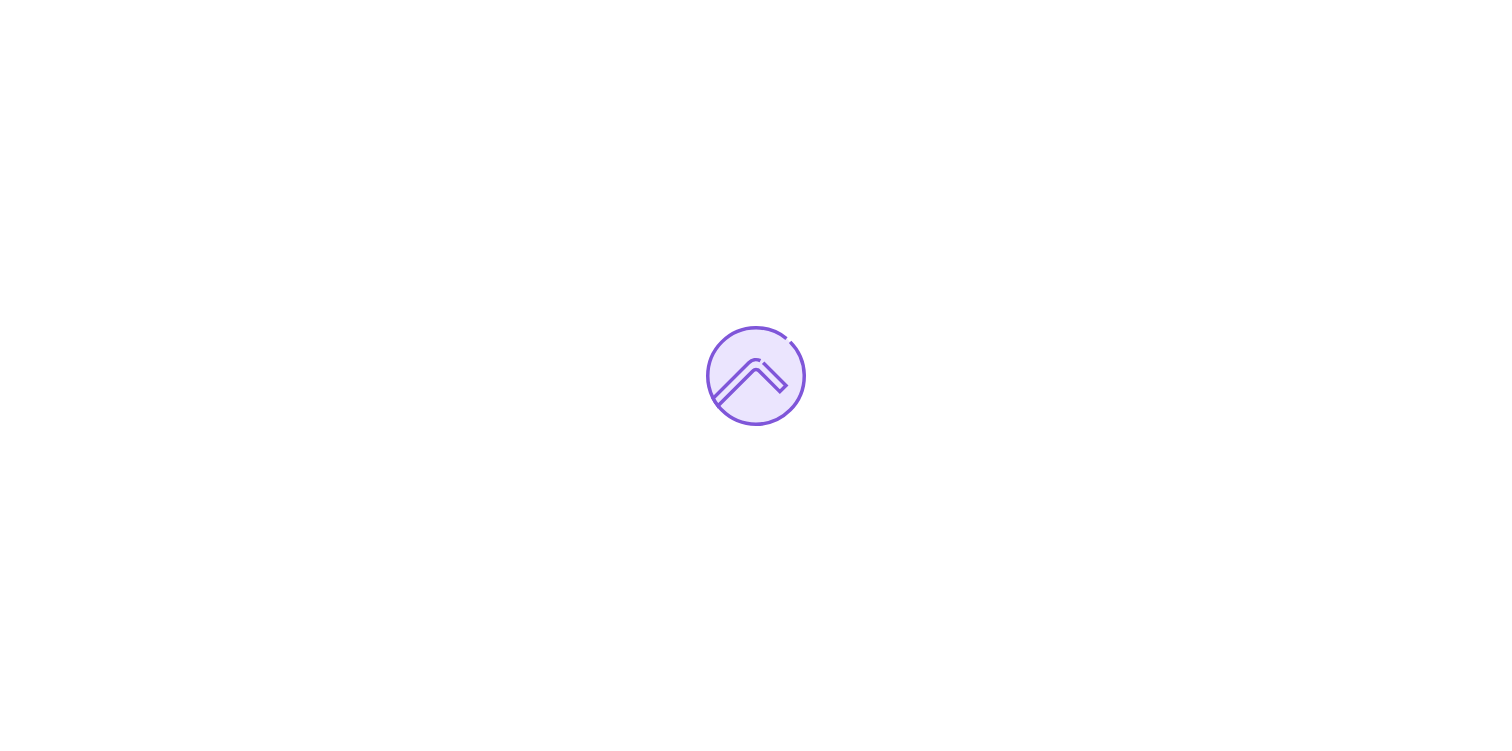 scroll, scrollTop: 0, scrollLeft: 0, axis: both 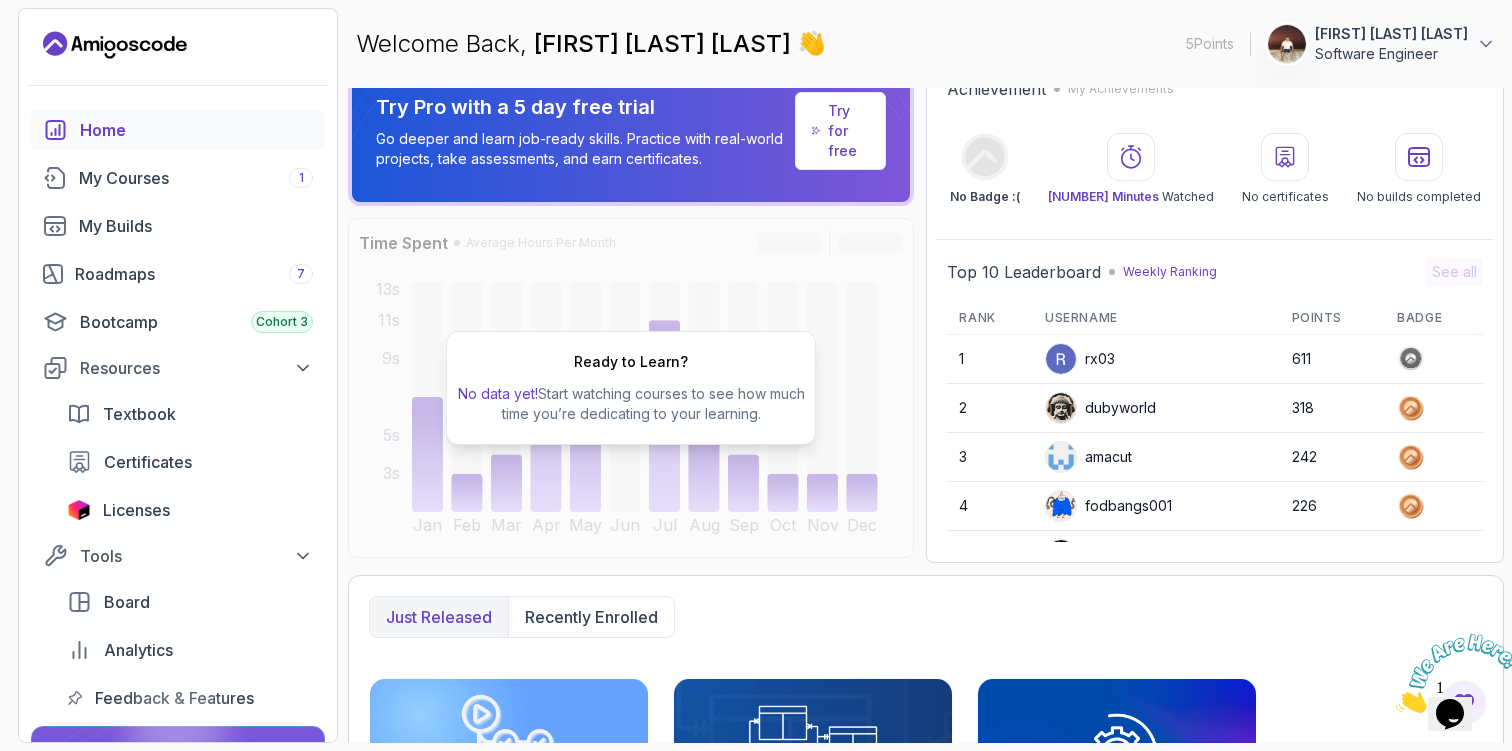 click on "Top 10 Leaderboard" at bounding box center [1024, 272] 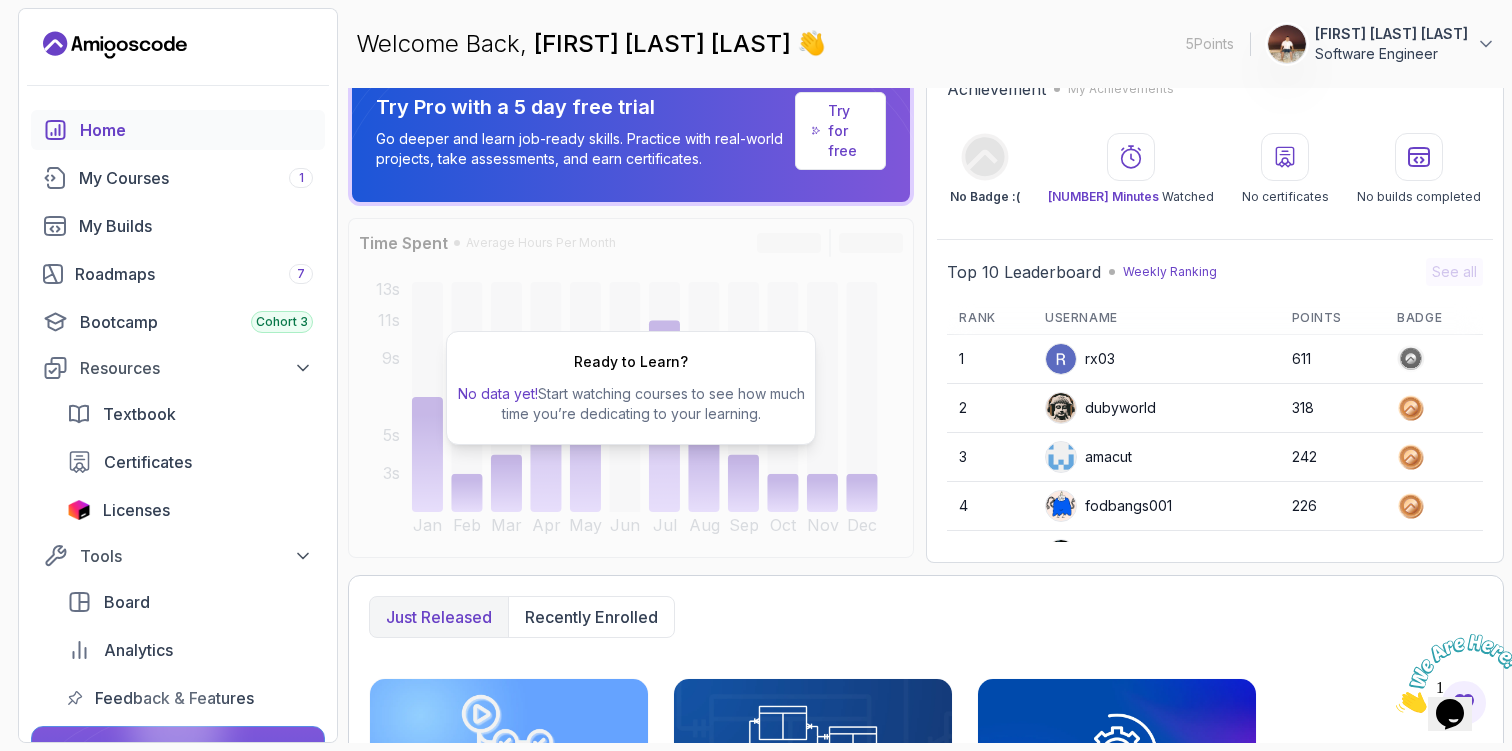 click on "Top 10 Leaderboard" at bounding box center (1024, 272) 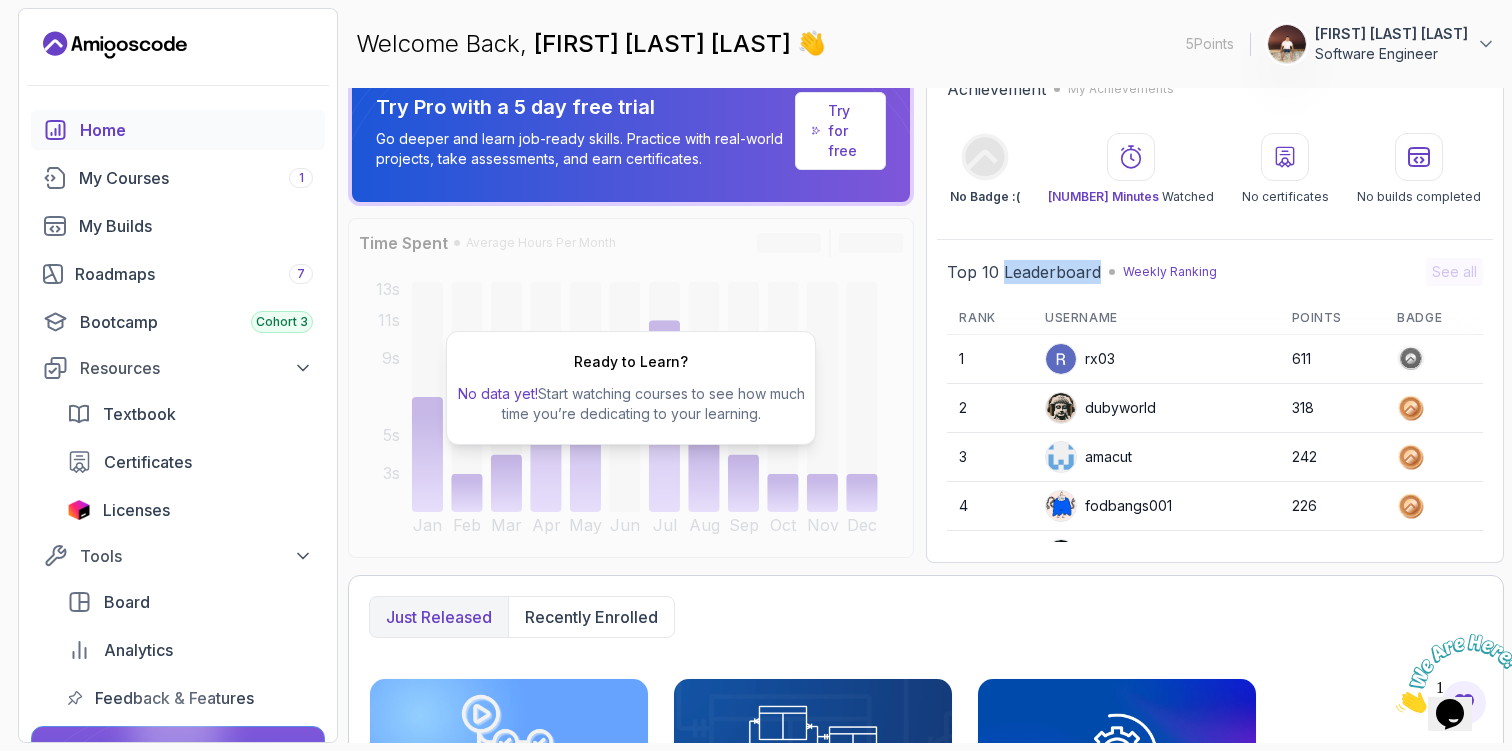 click at bounding box center [1073, 281] 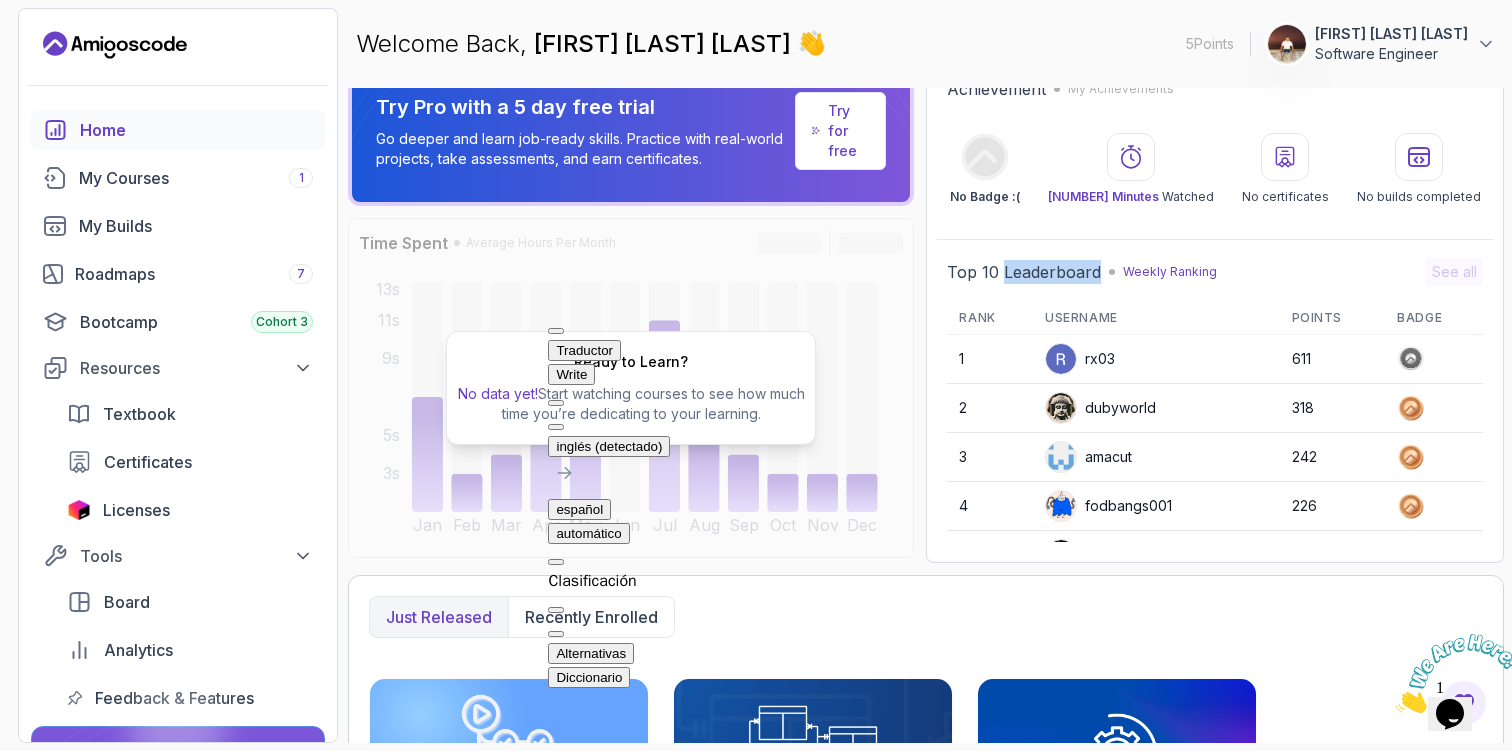 click on "Top 10 Leaderboard Weekly Ranking See all Rank Username Points Badge 1 [USERNAME] [NUMBER] 2 [USERNAME] [NUMBER] 3 [USERNAME] [NUMBER] 4 [USERNAME] [NUMBER] 5 [USERNAME] [NUMBER] 6 [USERNAME] [NUMBER] 7 [USERNAME] [NUMBER] 8 [USERNAME] [NUMBER] 9 [USERNAME] [NUMBER] 10 [USERNAME] [NUMBER]" at bounding box center (1215, 400) 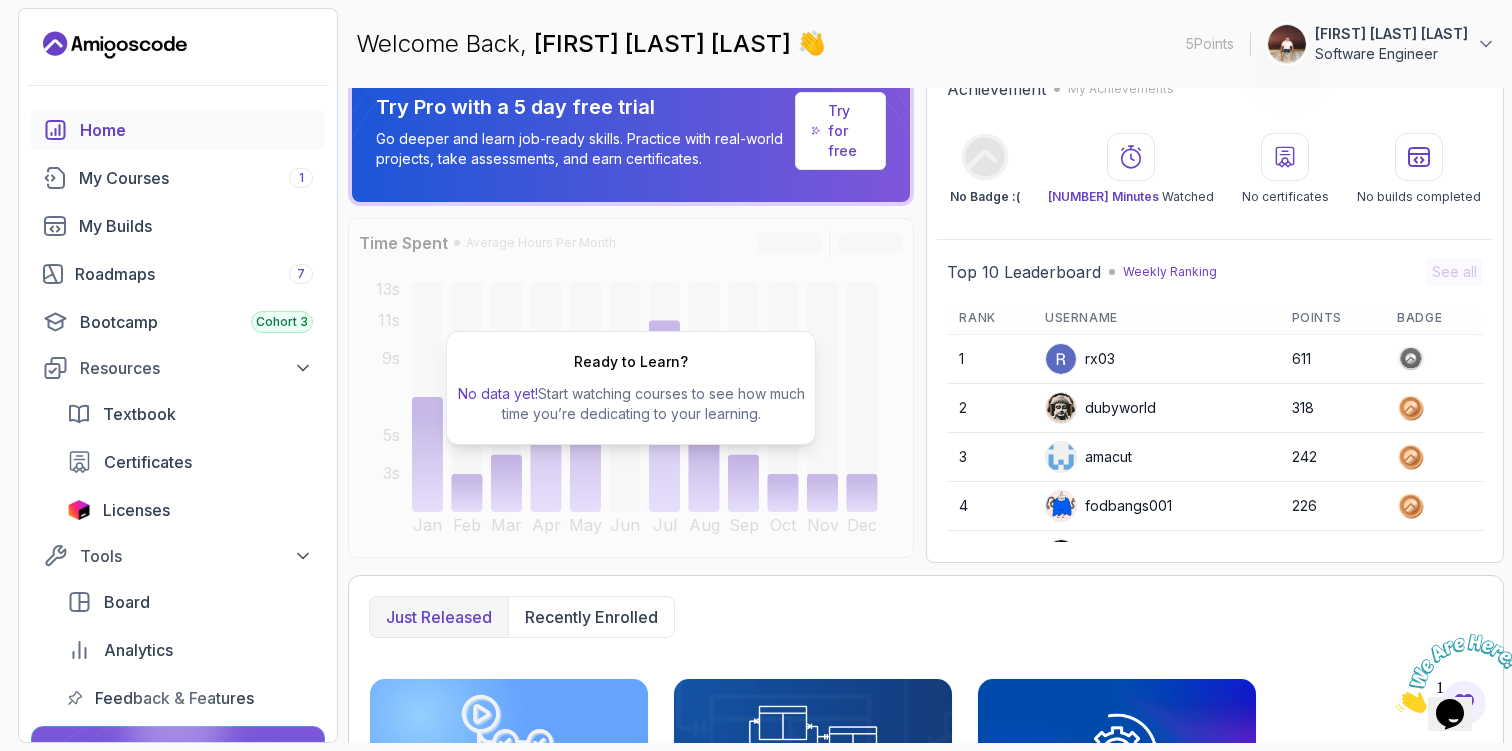 scroll, scrollTop: 0, scrollLeft: 0, axis: both 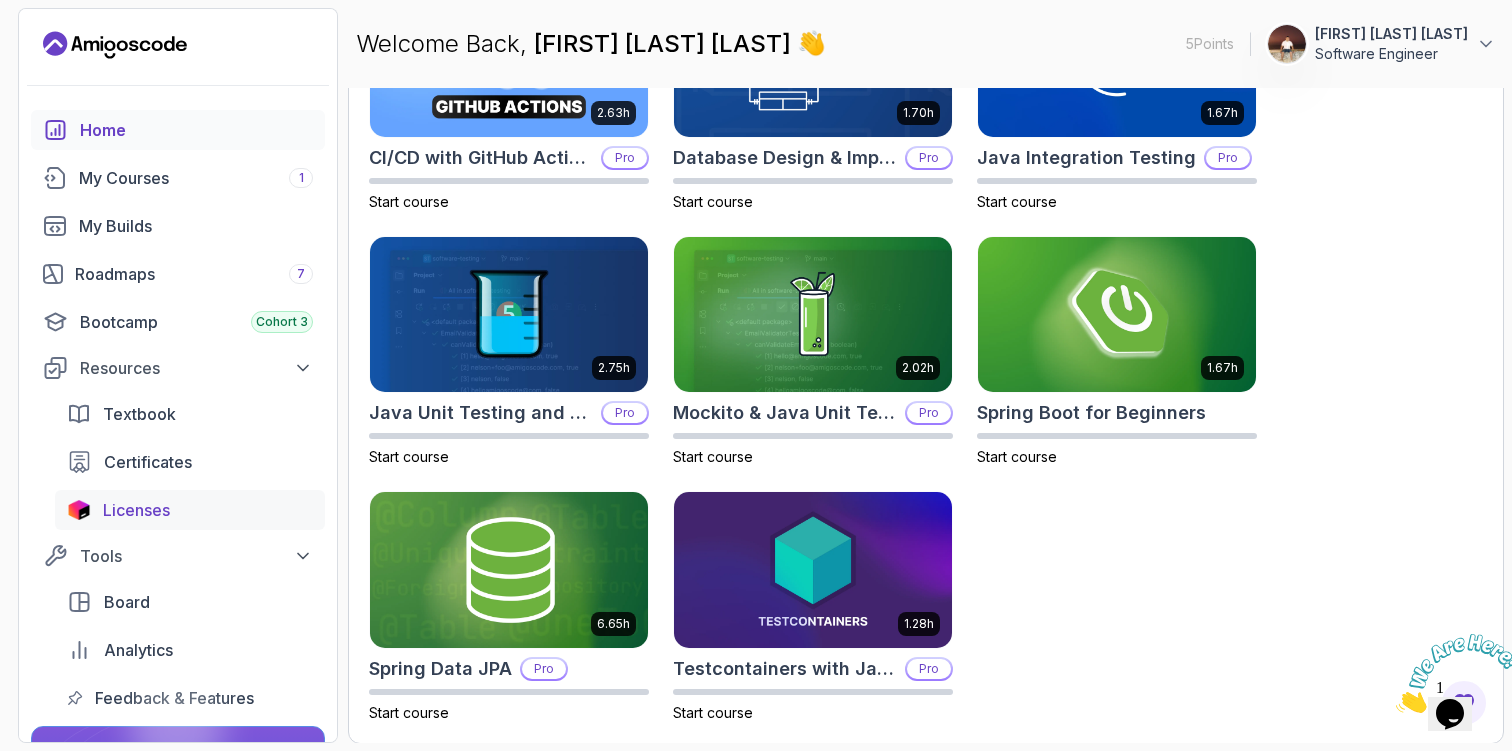 click on "Licenses" at bounding box center [136, 510] 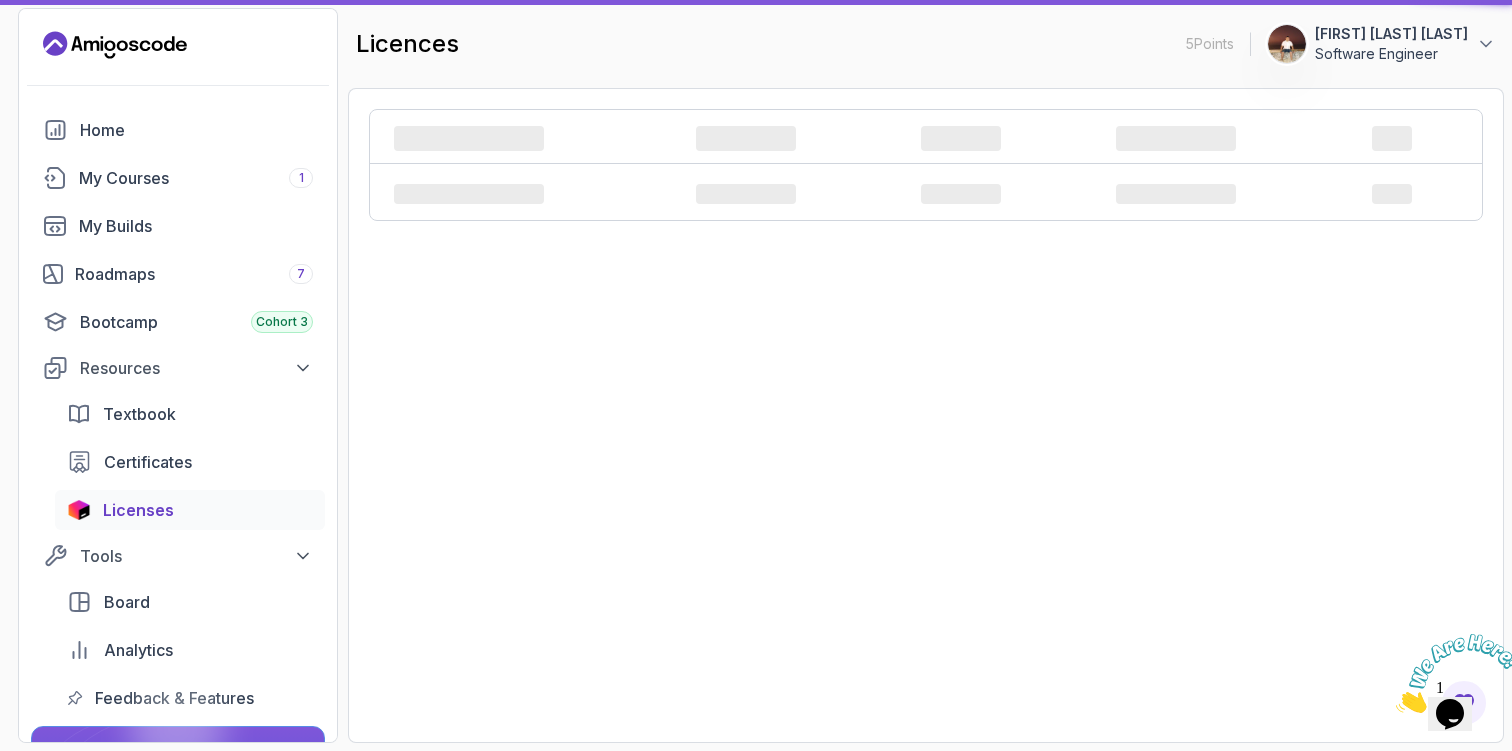 scroll, scrollTop: 0, scrollLeft: 0, axis: both 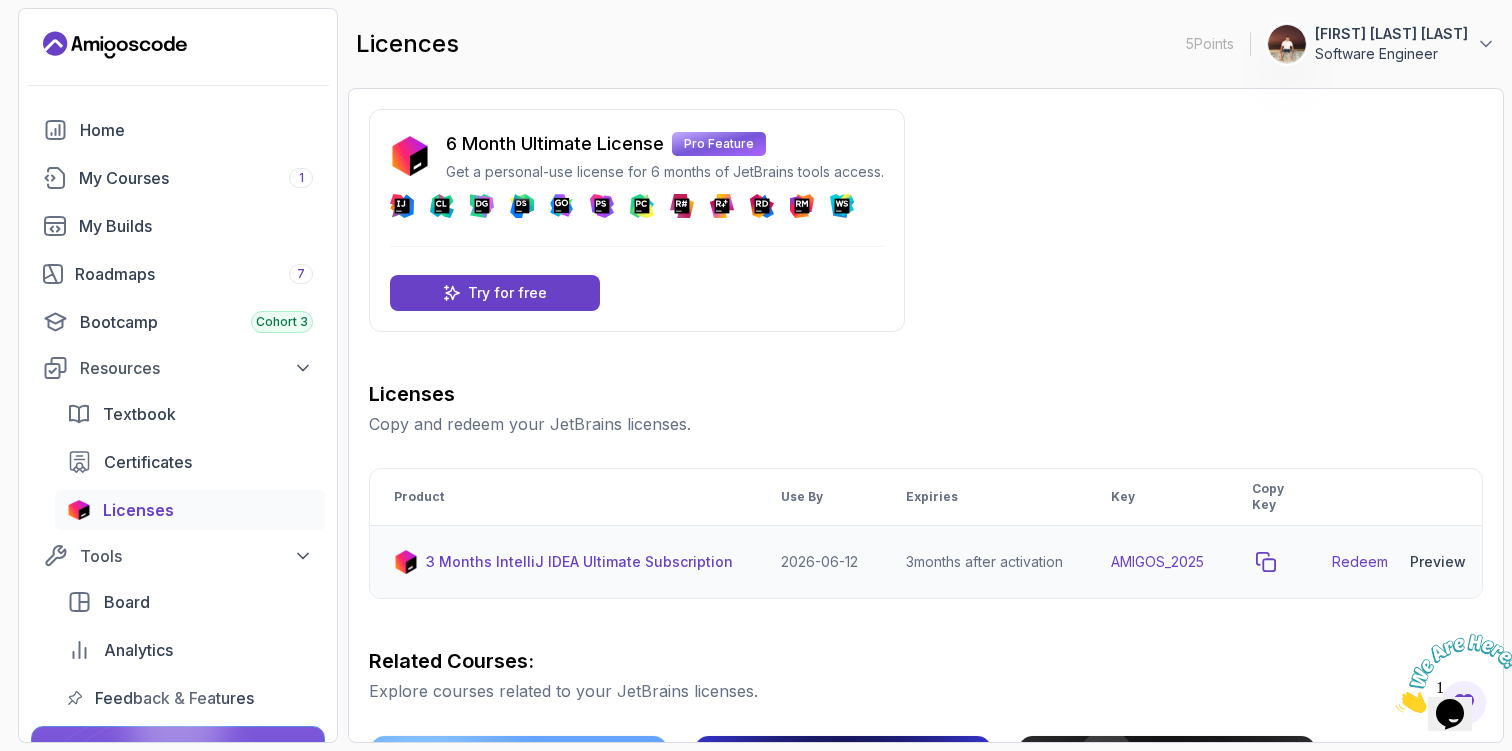 click 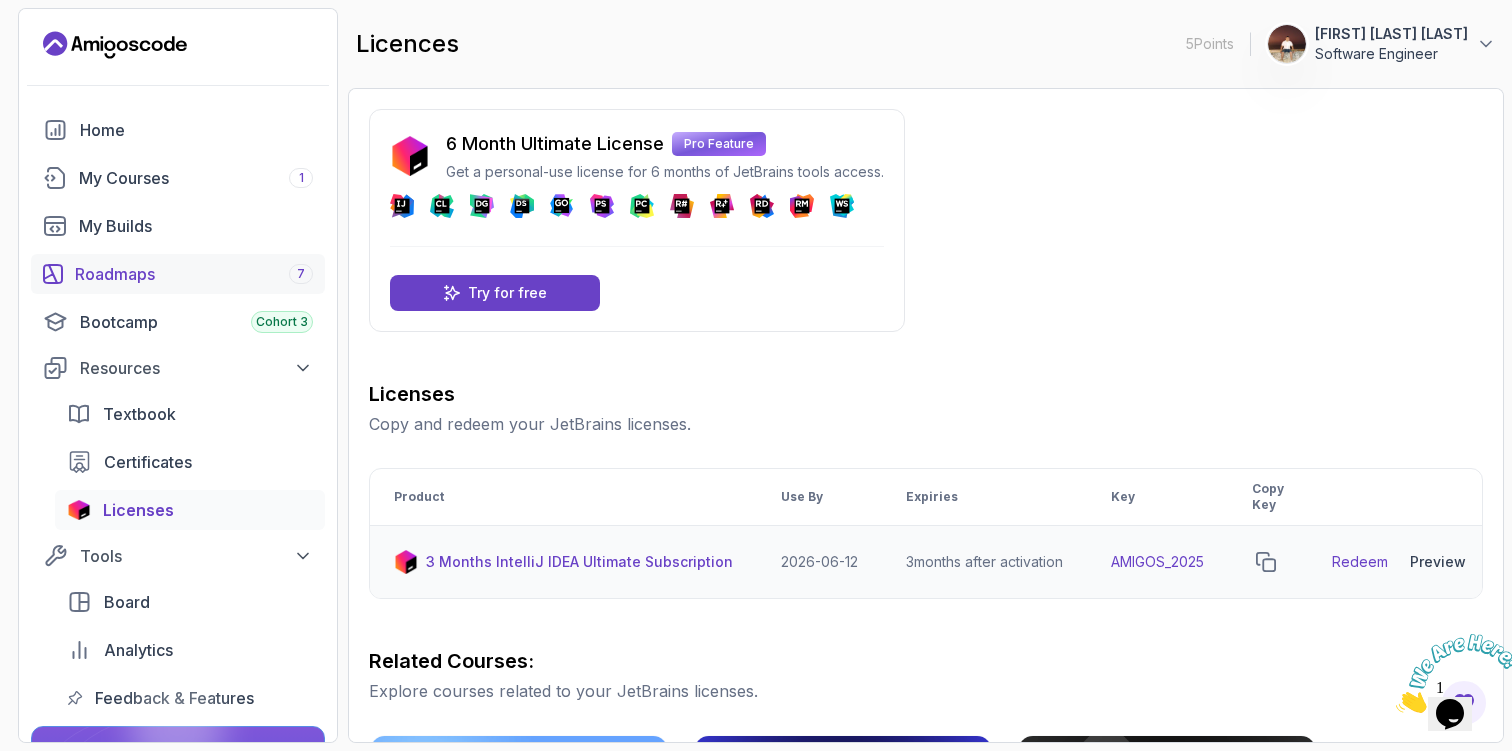 click on "Roadmaps 7" at bounding box center [194, 274] 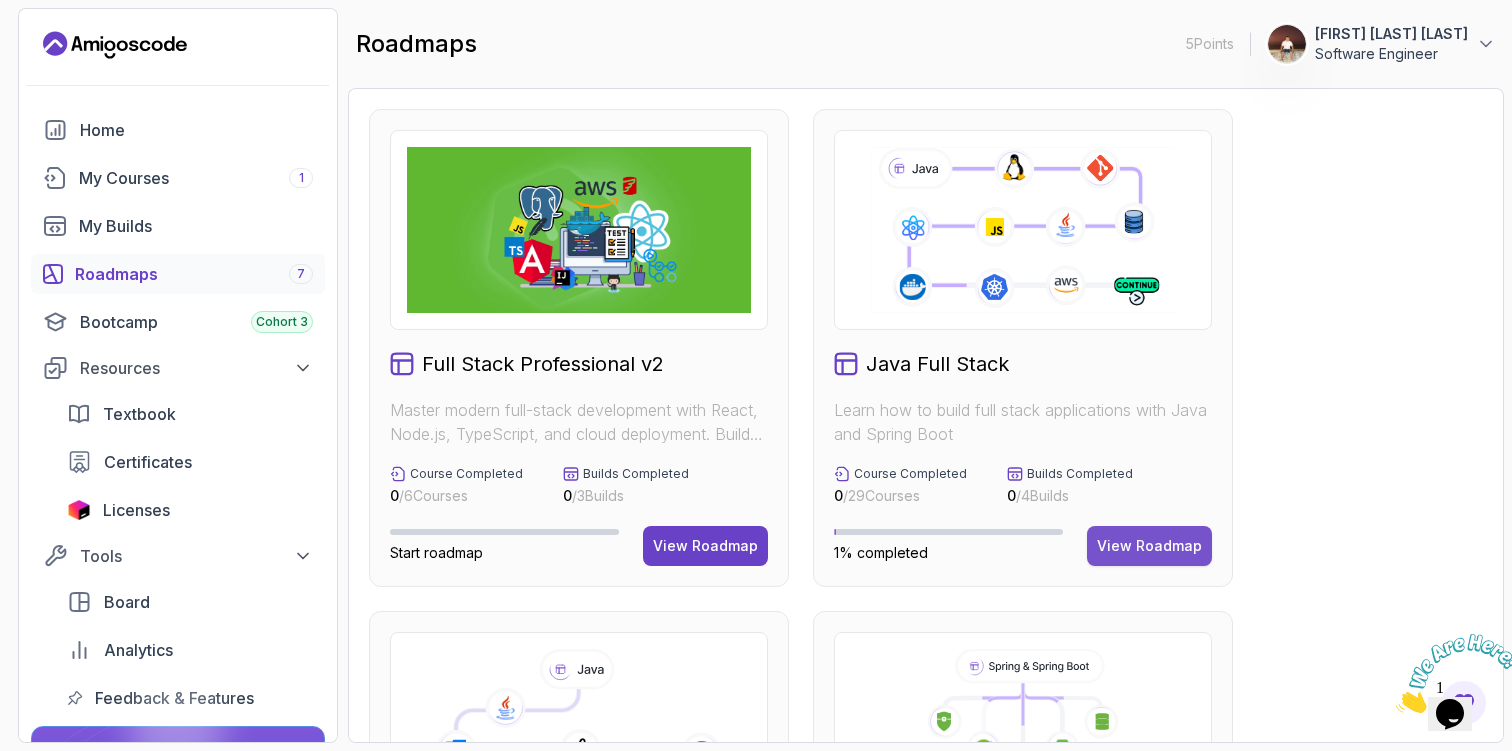 click on "View Roadmap" at bounding box center [1149, 546] 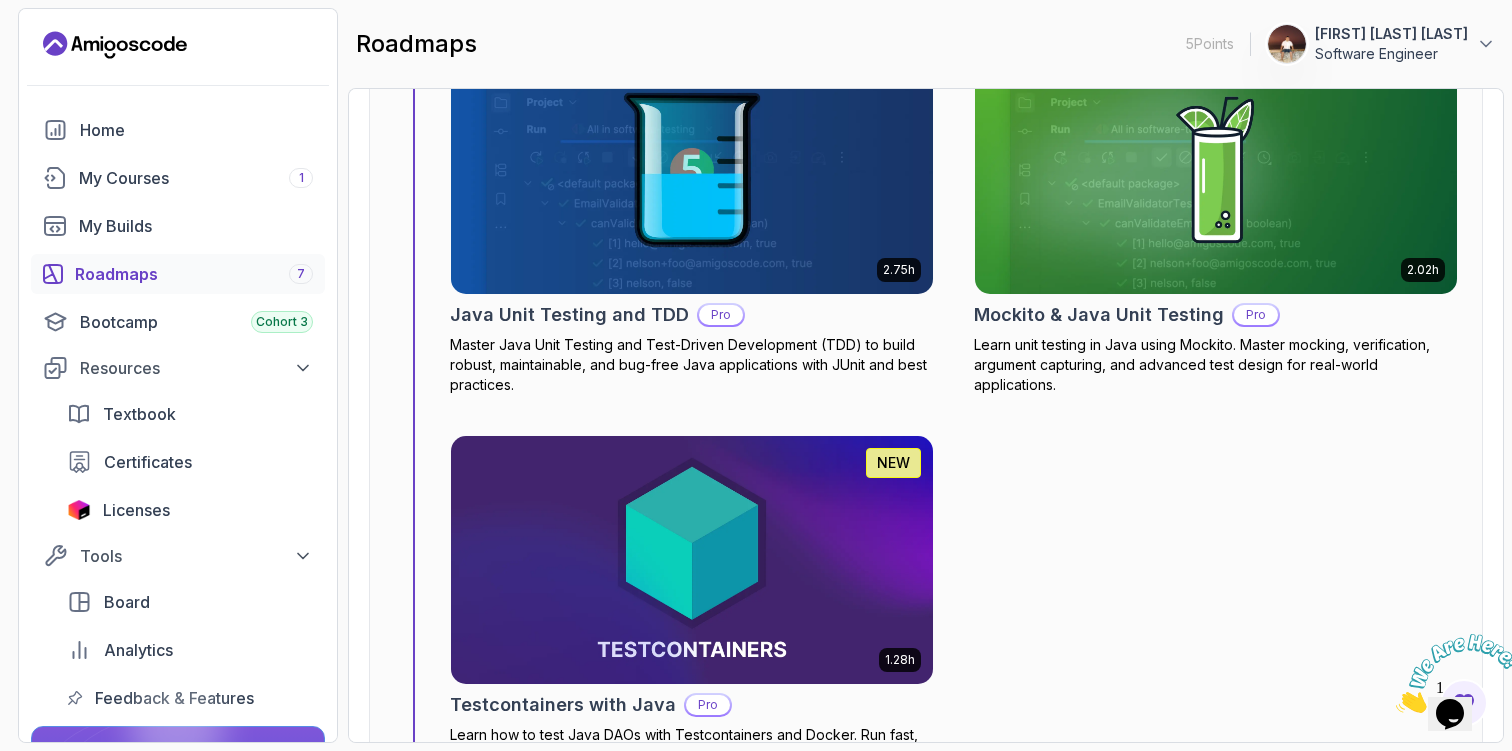 scroll, scrollTop: 12106, scrollLeft: 0, axis: vertical 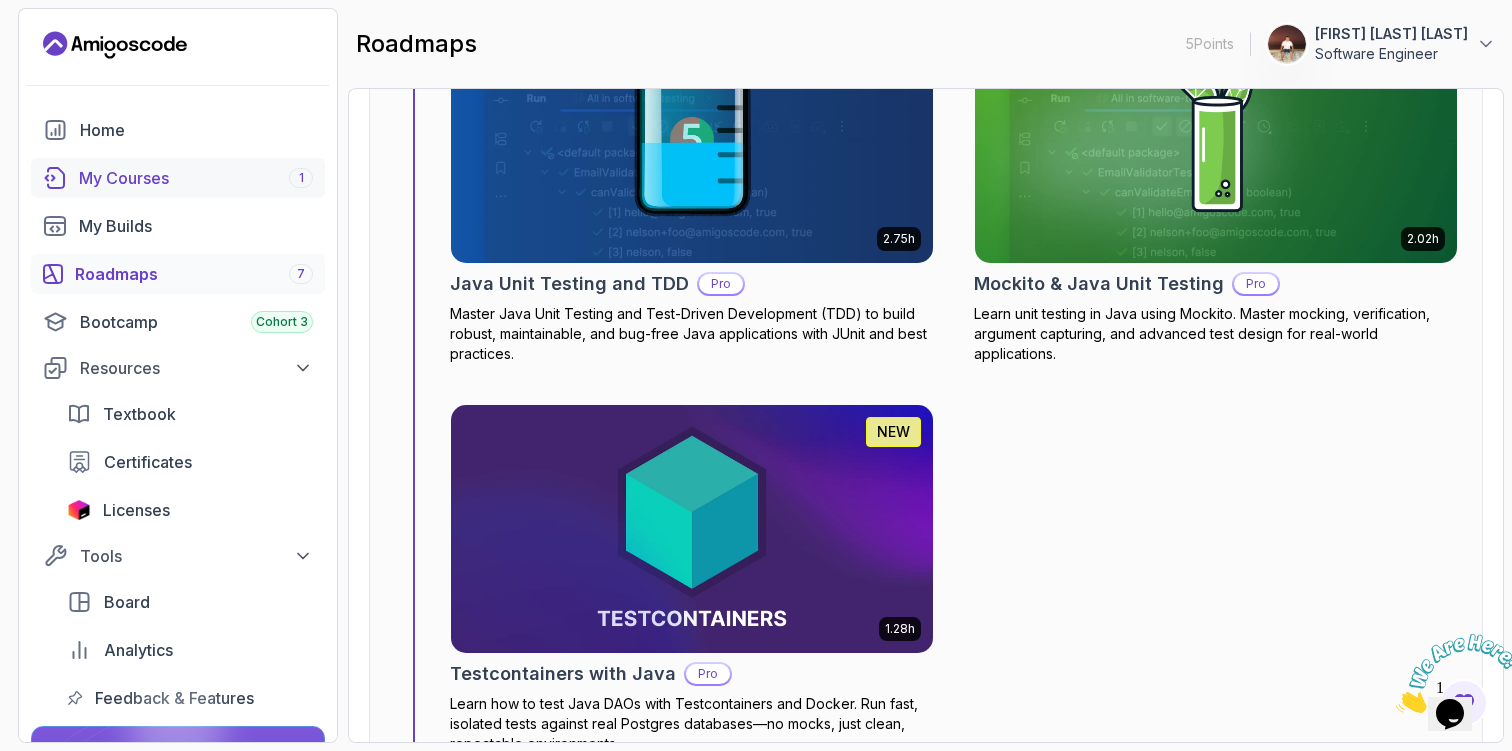 click on "My Courses 1" at bounding box center [196, 178] 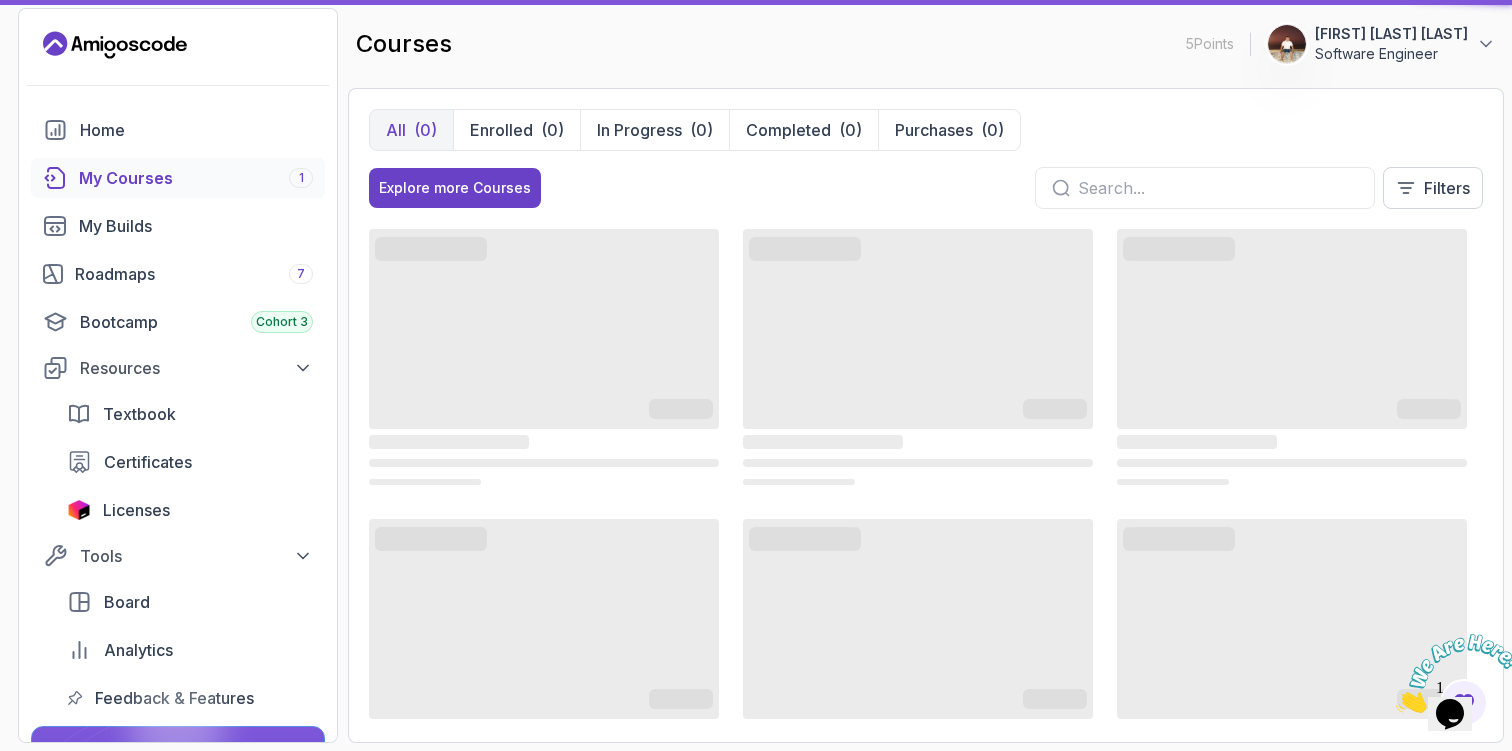 scroll, scrollTop: 0, scrollLeft: 0, axis: both 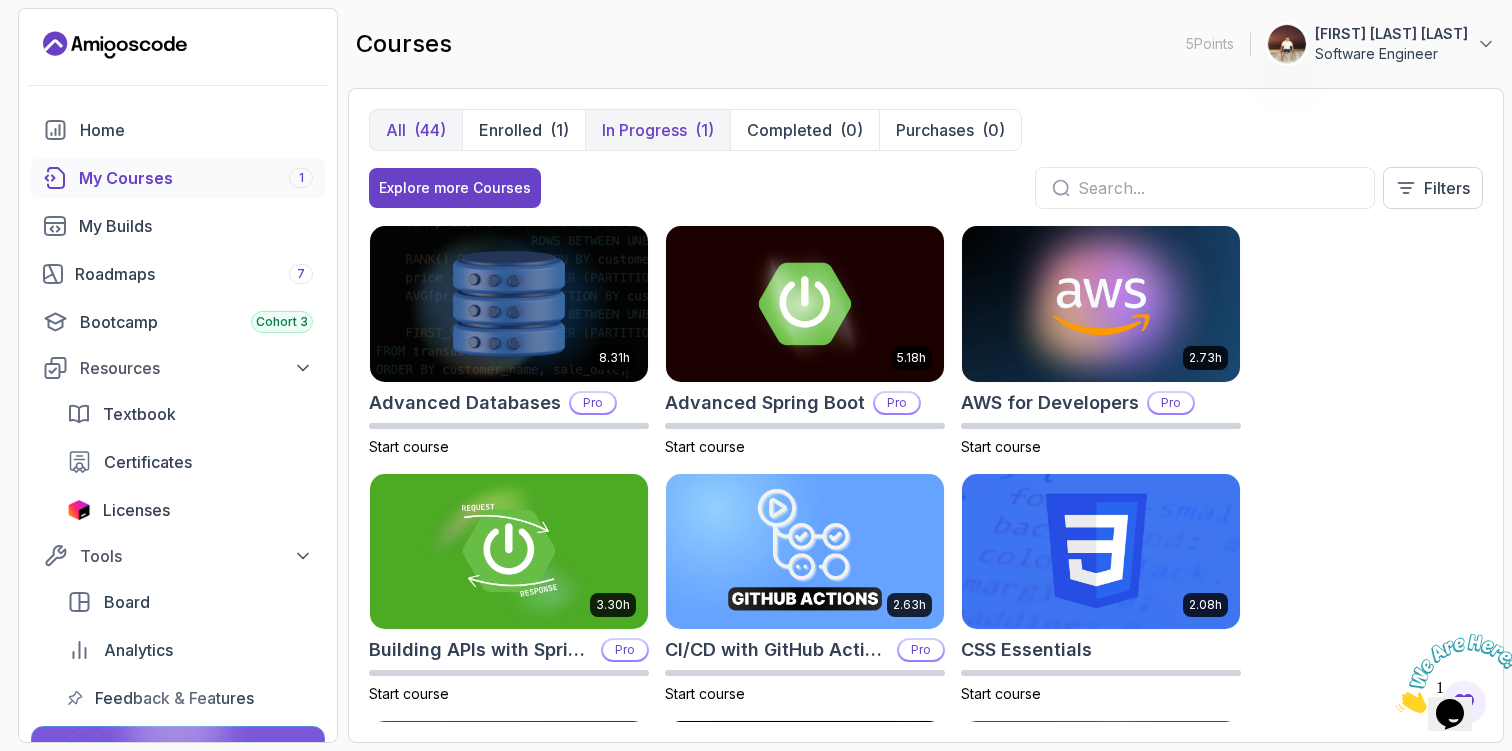 click on "In Progress" at bounding box center (644, 130) 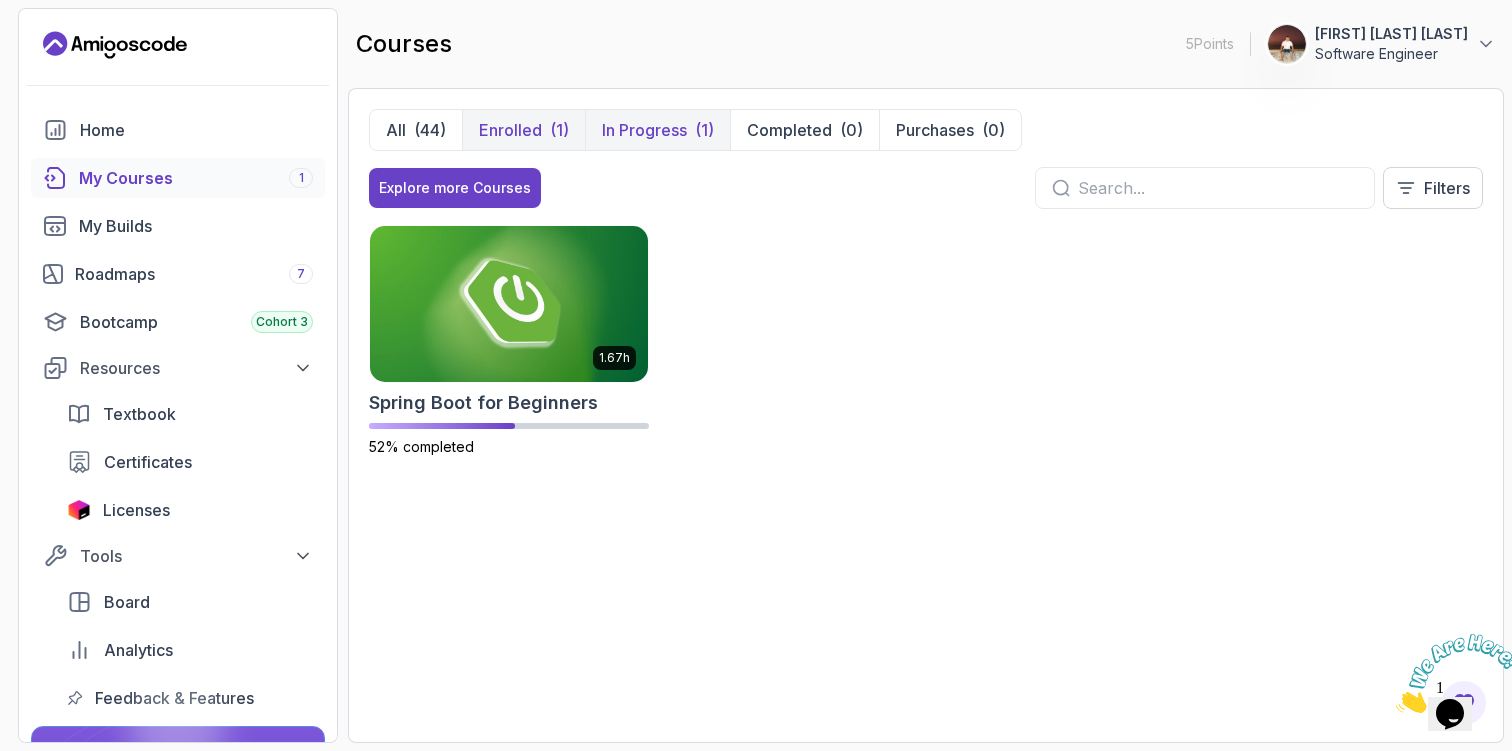 click on "Enrolled" at bounding box center [510, 130] 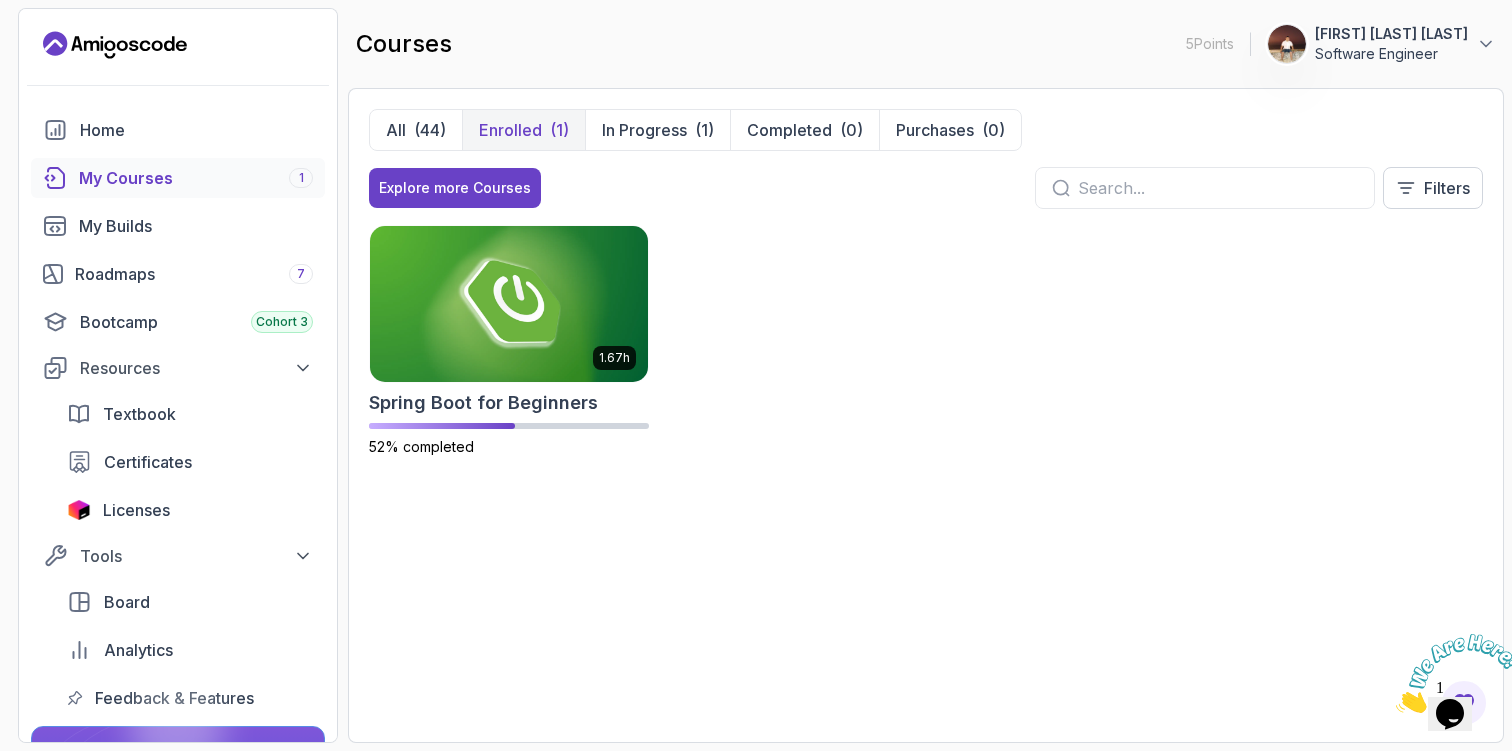 click on "Enrolled" at bounding box center [510, 130] 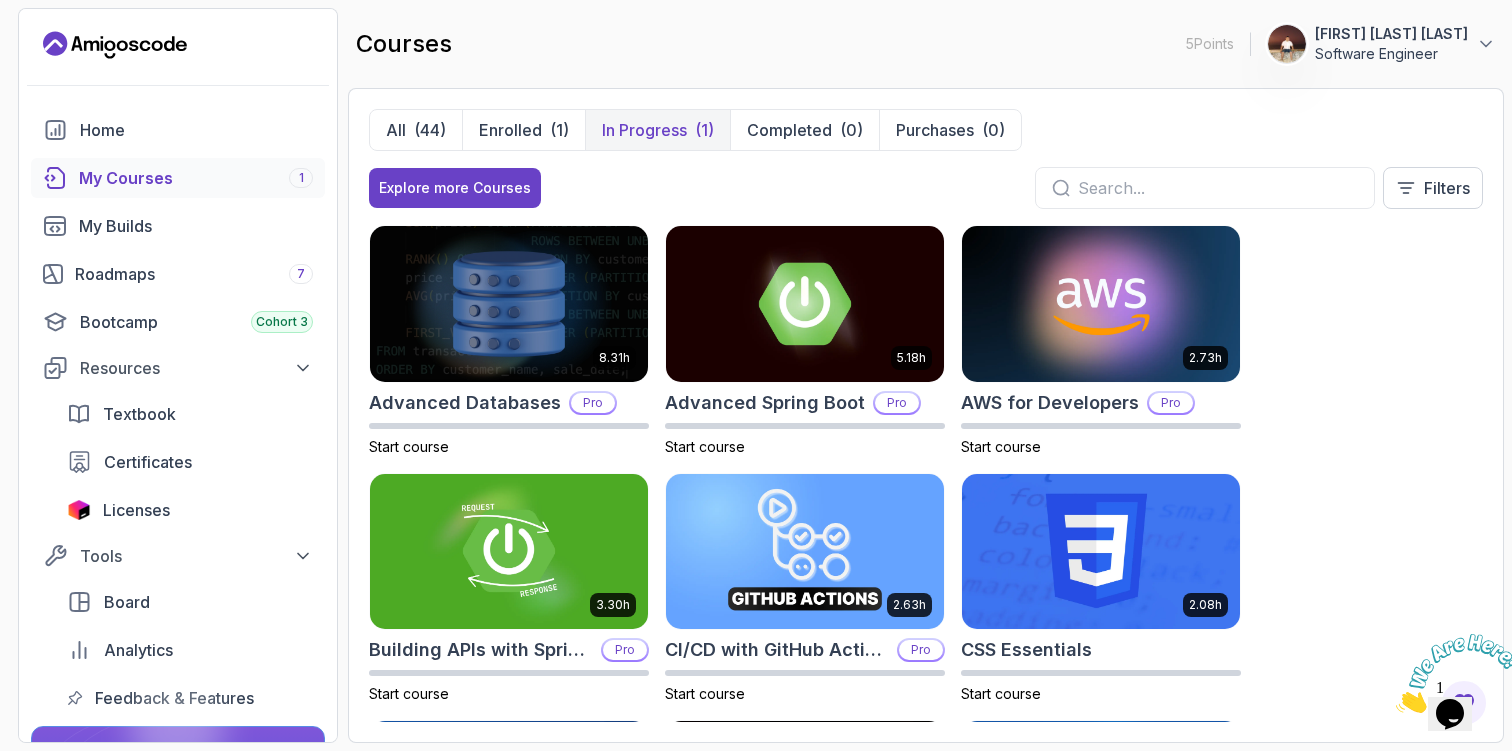 click on "In Progress" at bounding box center (644, 130) 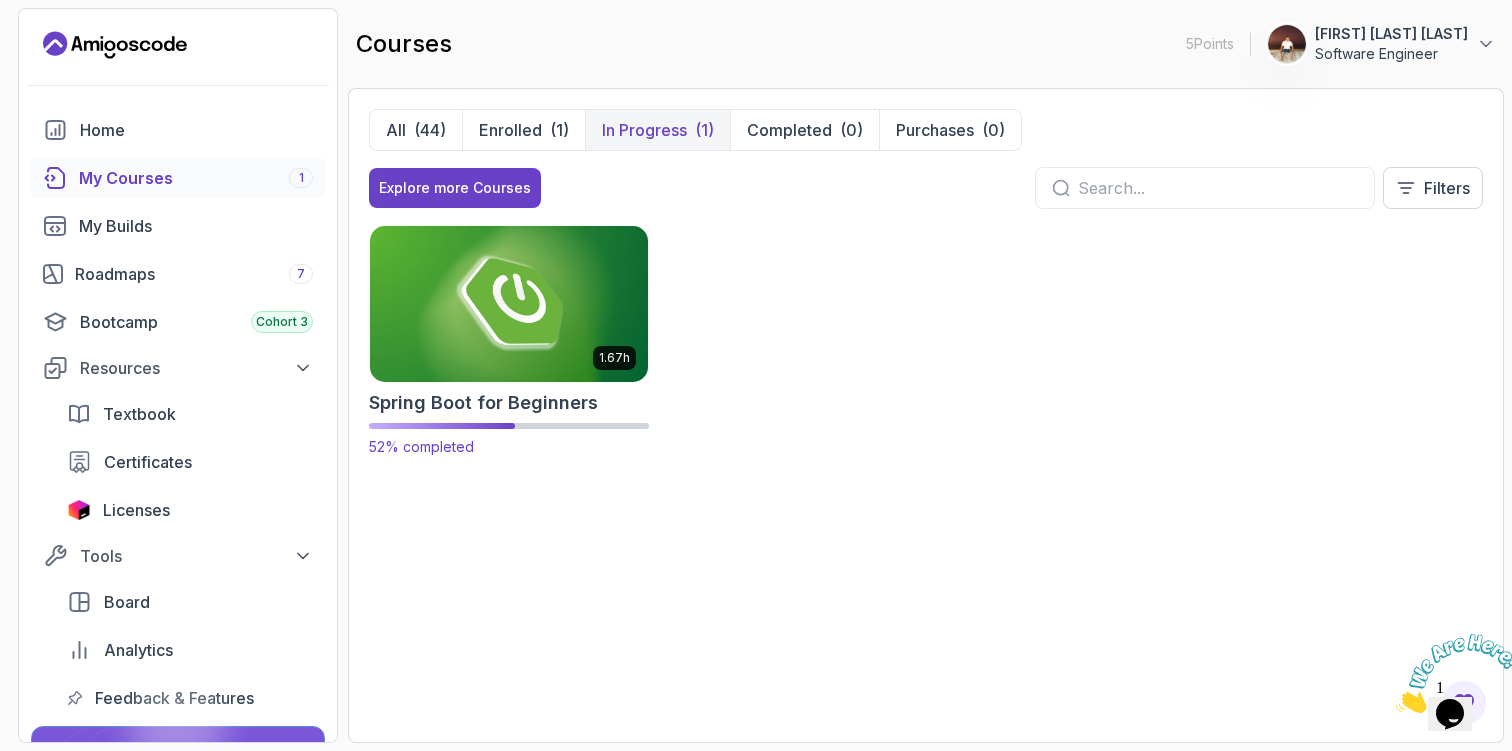 click at bounding box center [509, 303] 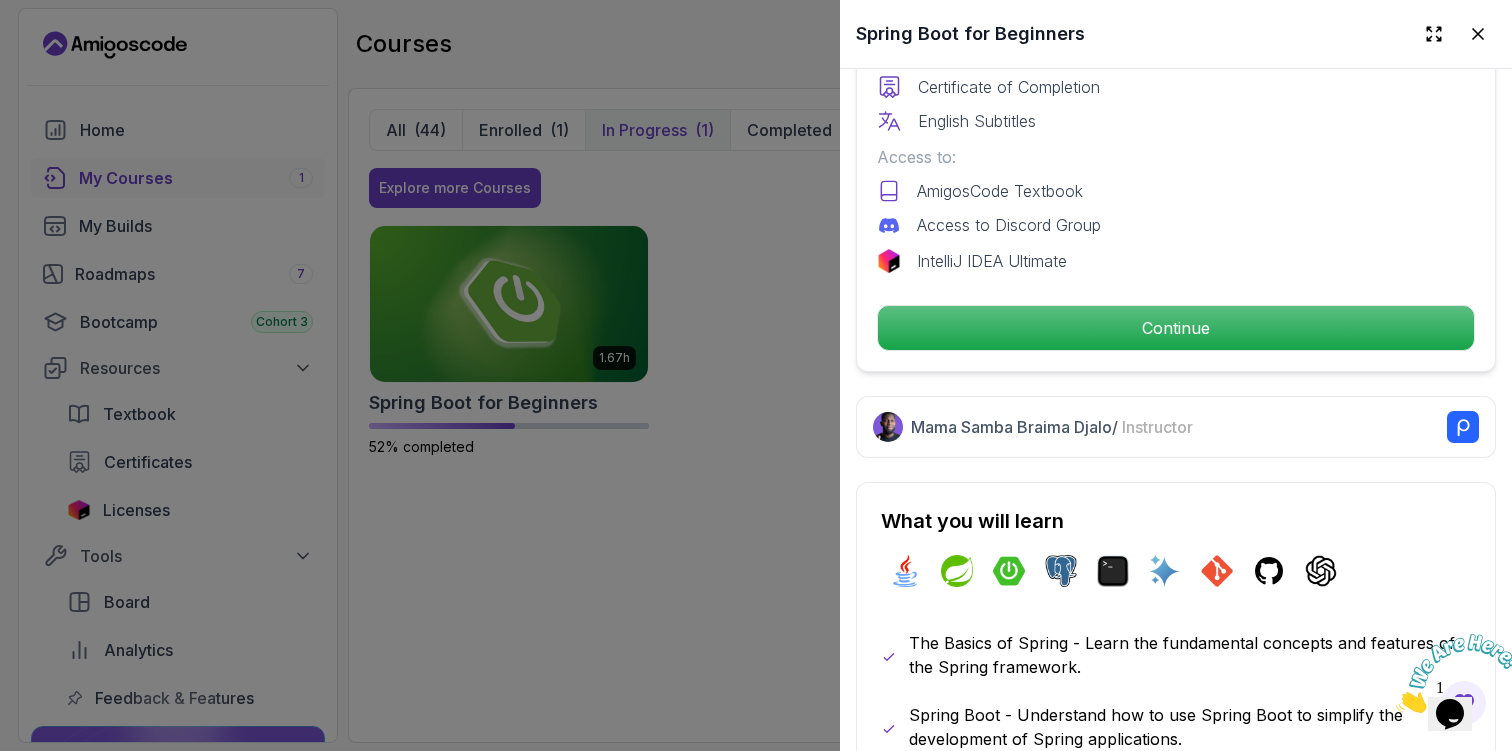 scroll, scrollTop: 653, scrollLeft: 0, axis: vertical 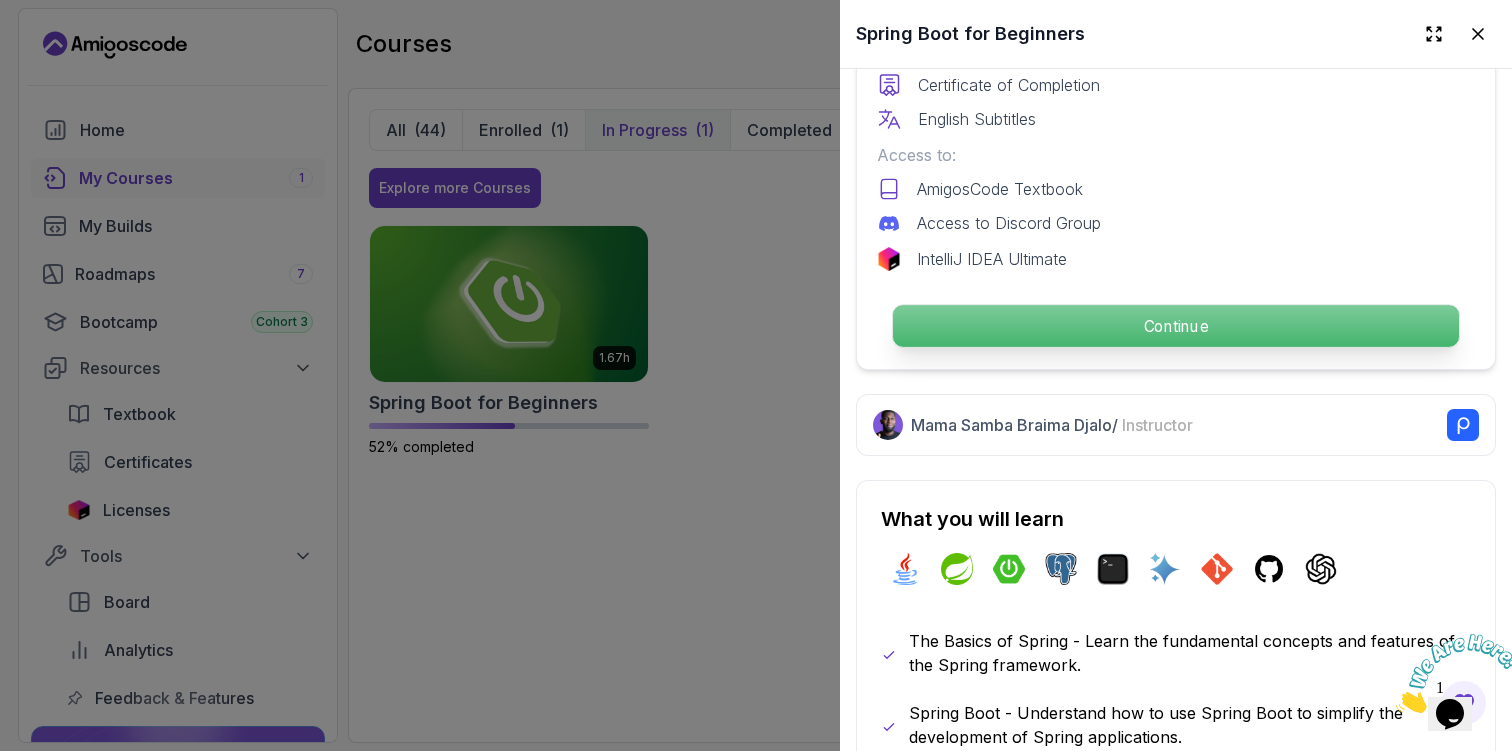 click on "Continue" at bounding box center [1176, 326] 